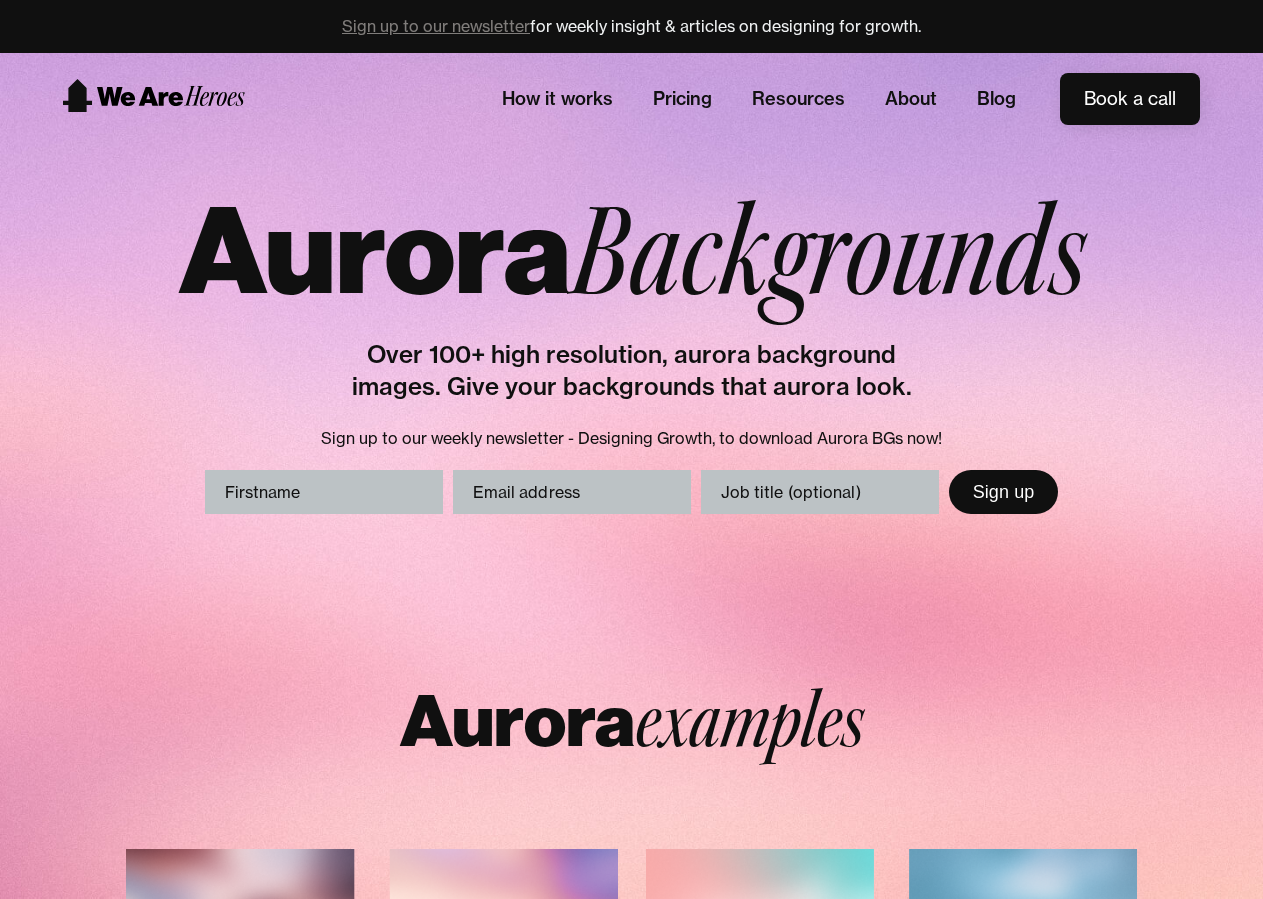 scroll, scrollTop: 0, scrollLeft: 0, axis: both 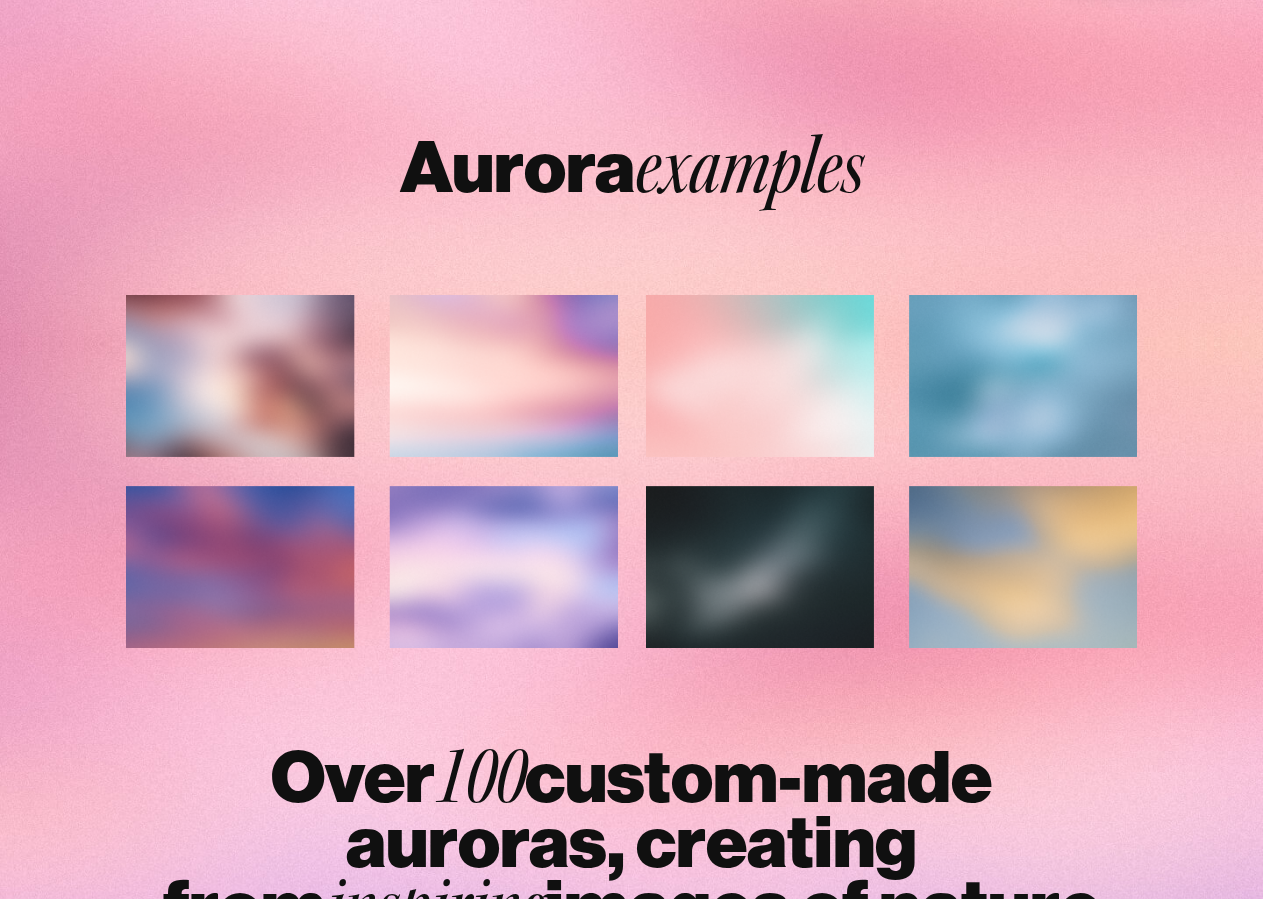 click at bounding box center [891, 471] 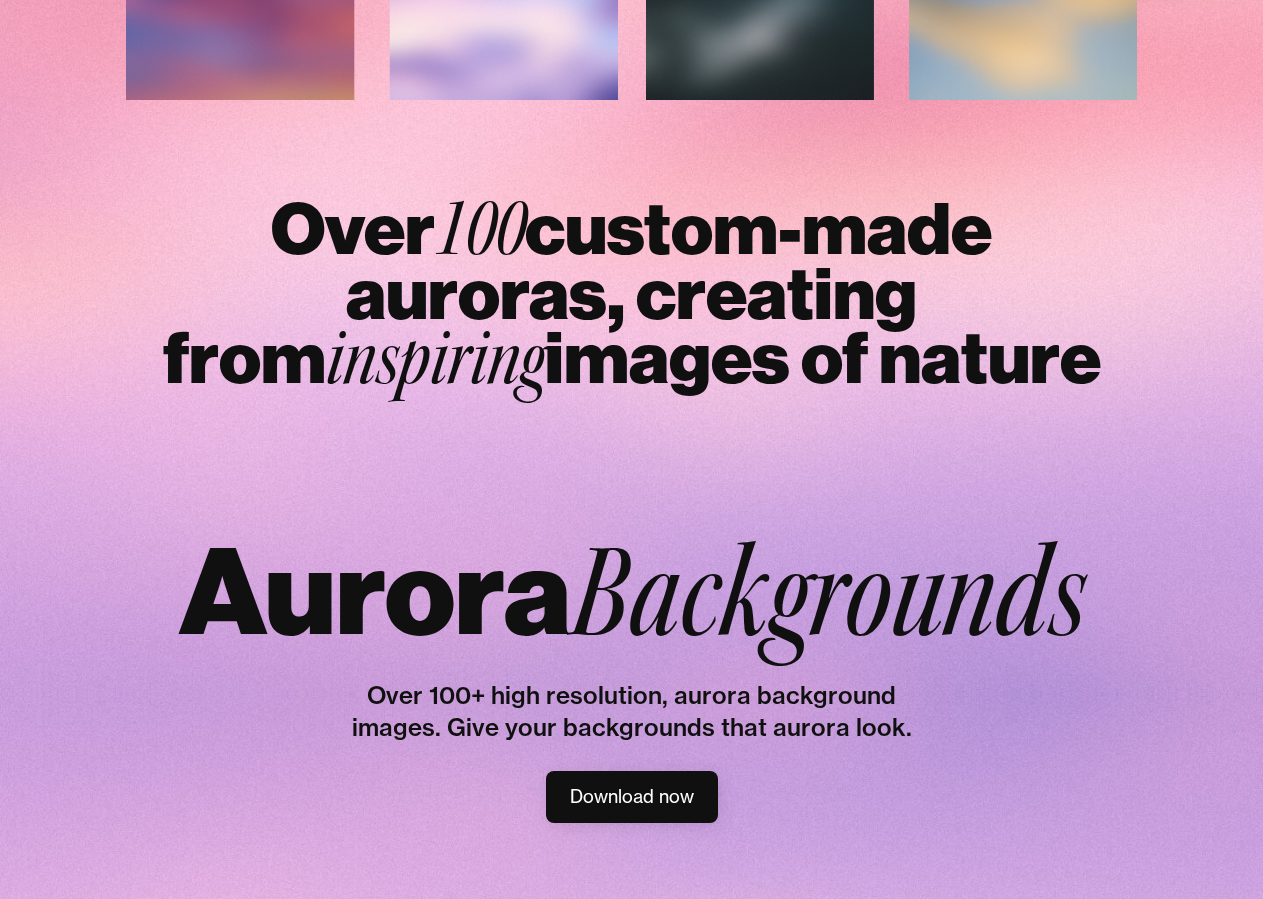 scroll, scrollTop: 1390, scrollLeft: 0, axis: vertical 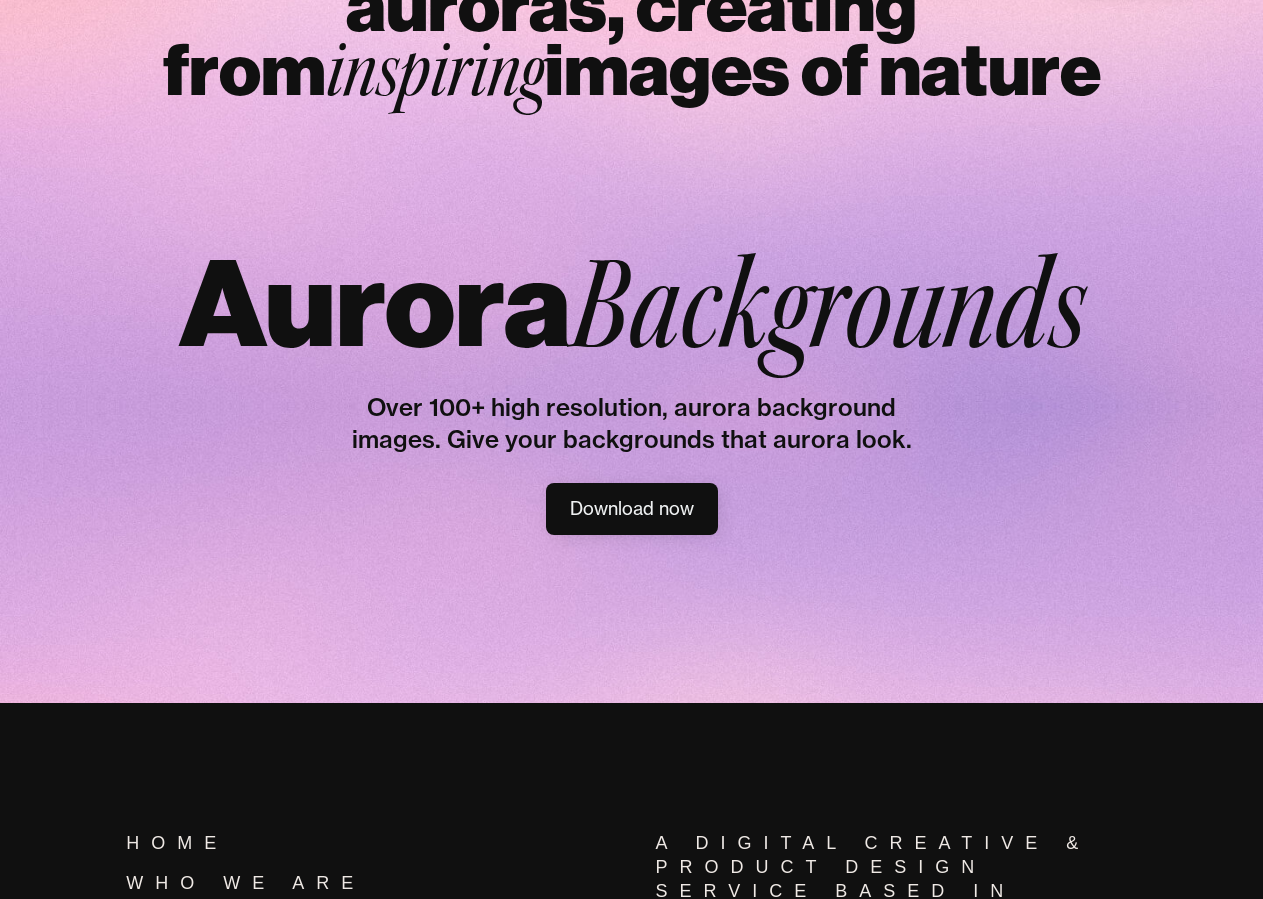 click on "Download now" at bounding box center (632, 509) 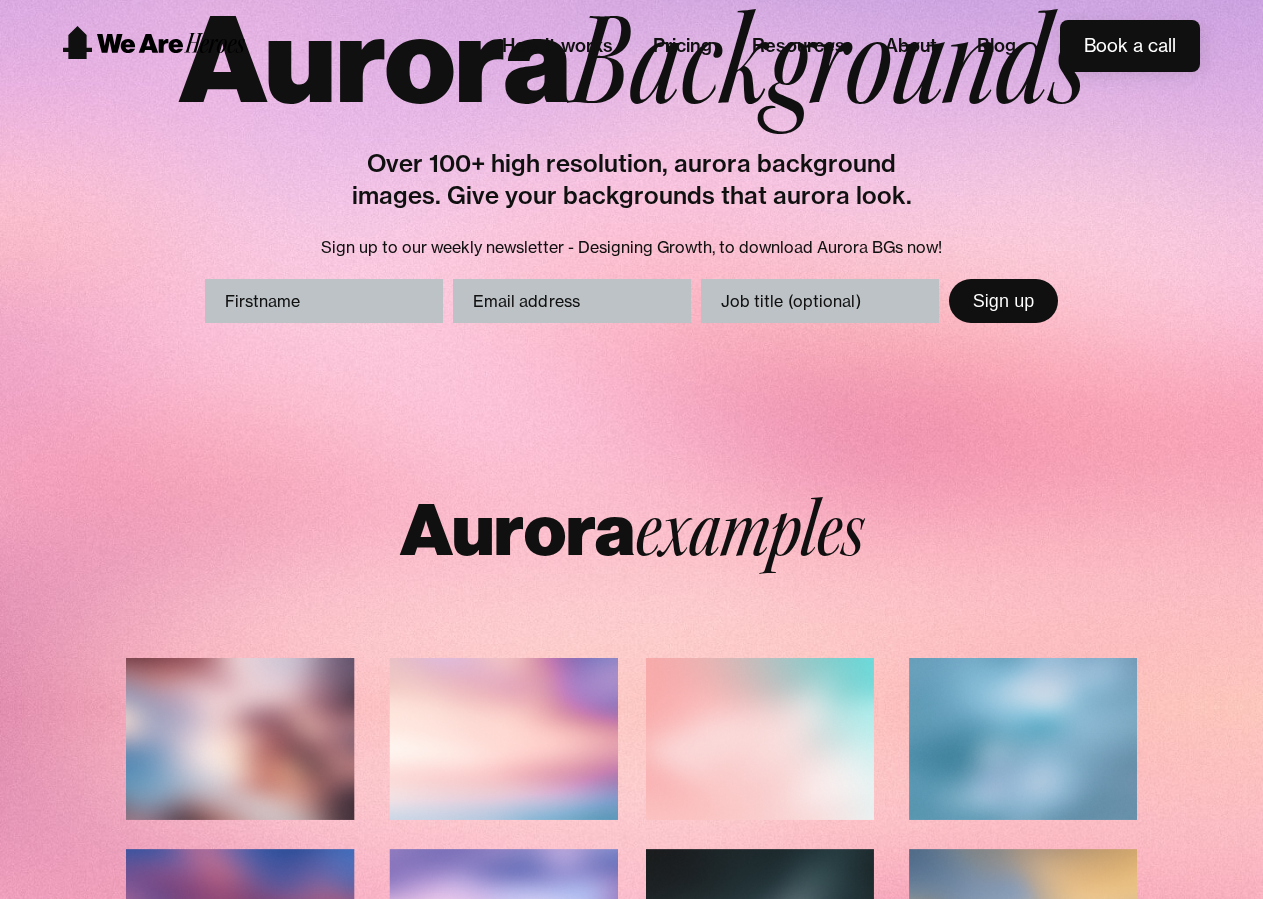 scroll, scrollTop: 189, scrollLeft: 0, axis: vertical 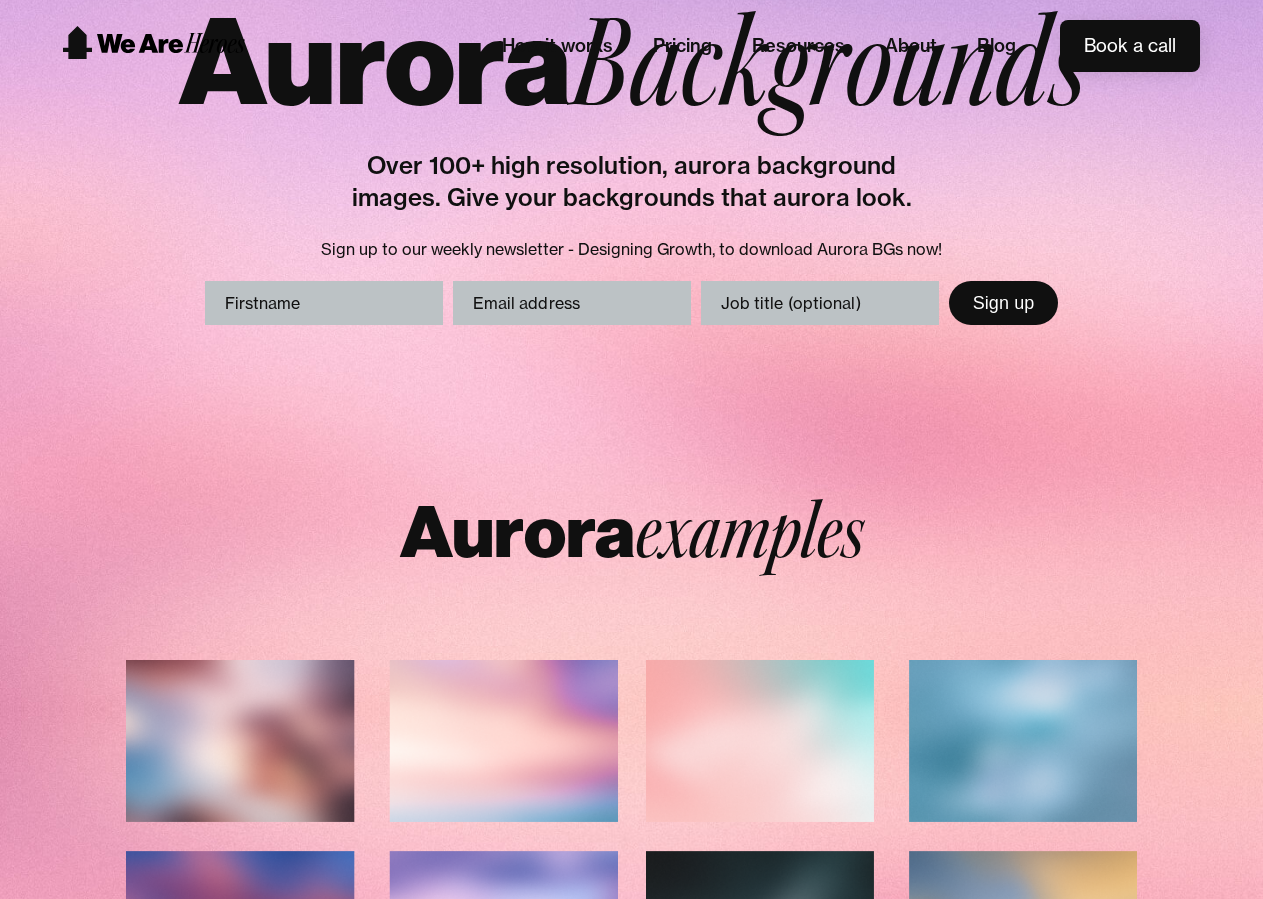 click on "First  a name" at bounding box center (324, 303) 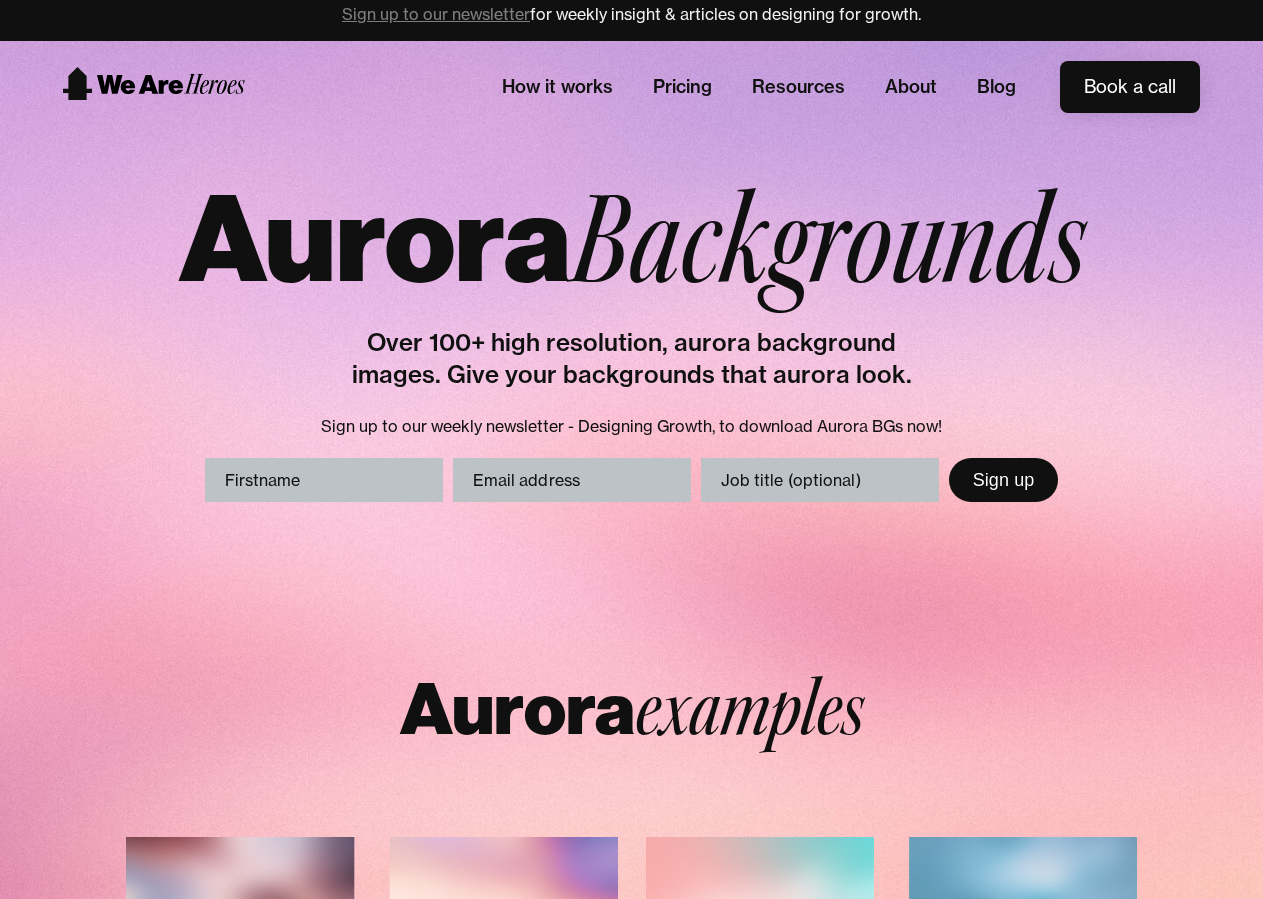 scroll, scrollTop: 0, scrollLeft: 0, axis: both 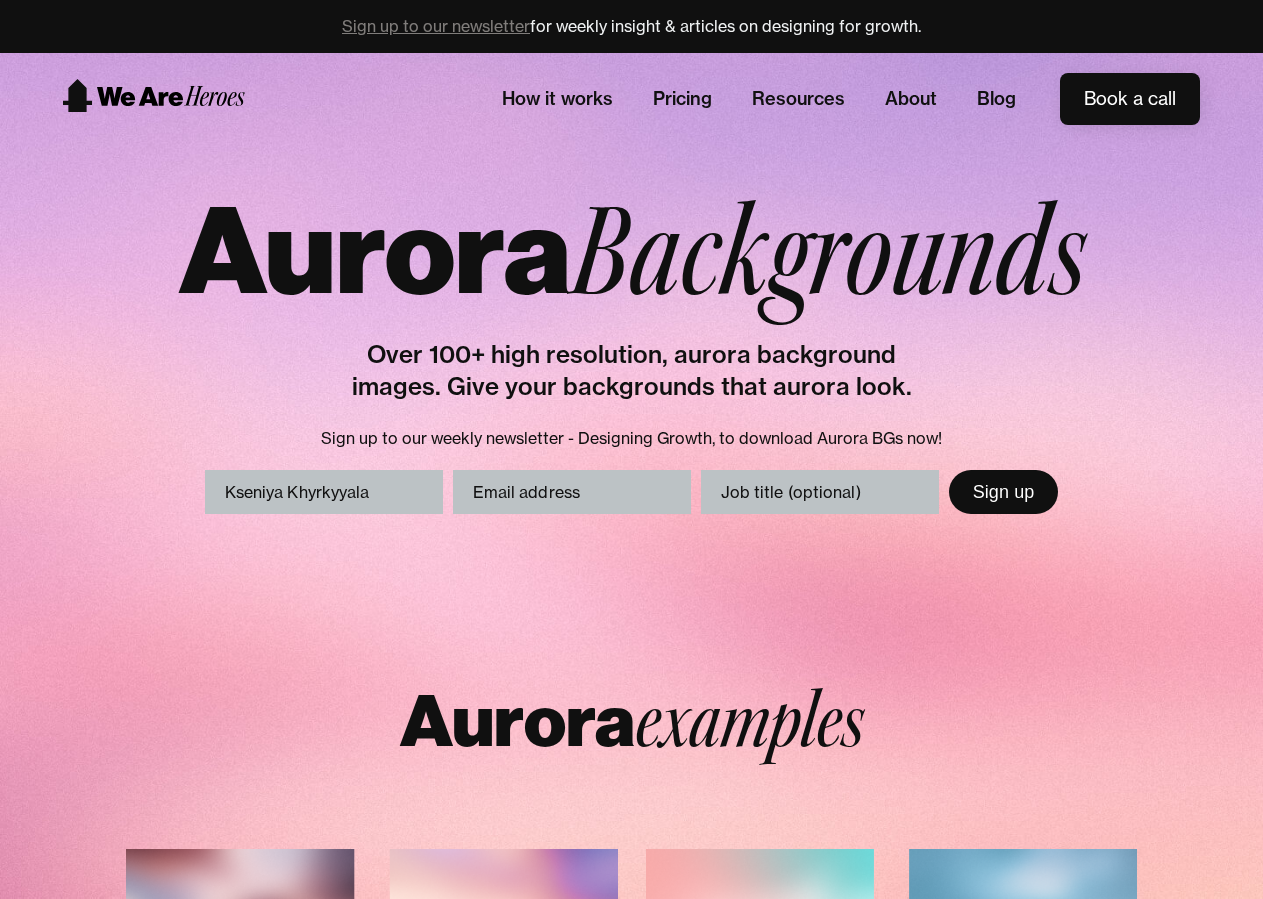 type on "Kseniya Khyrkyyala" 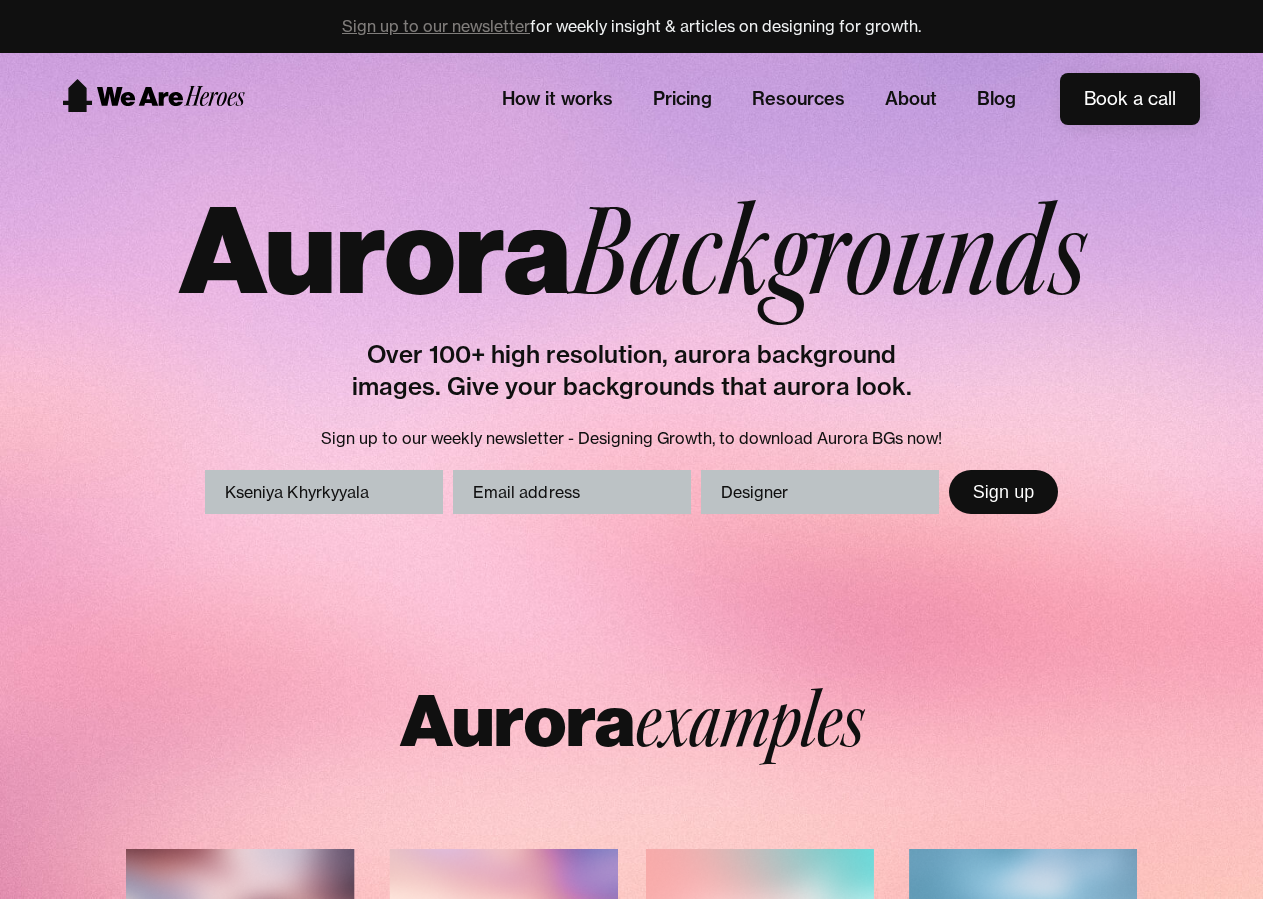 type on "Designer" 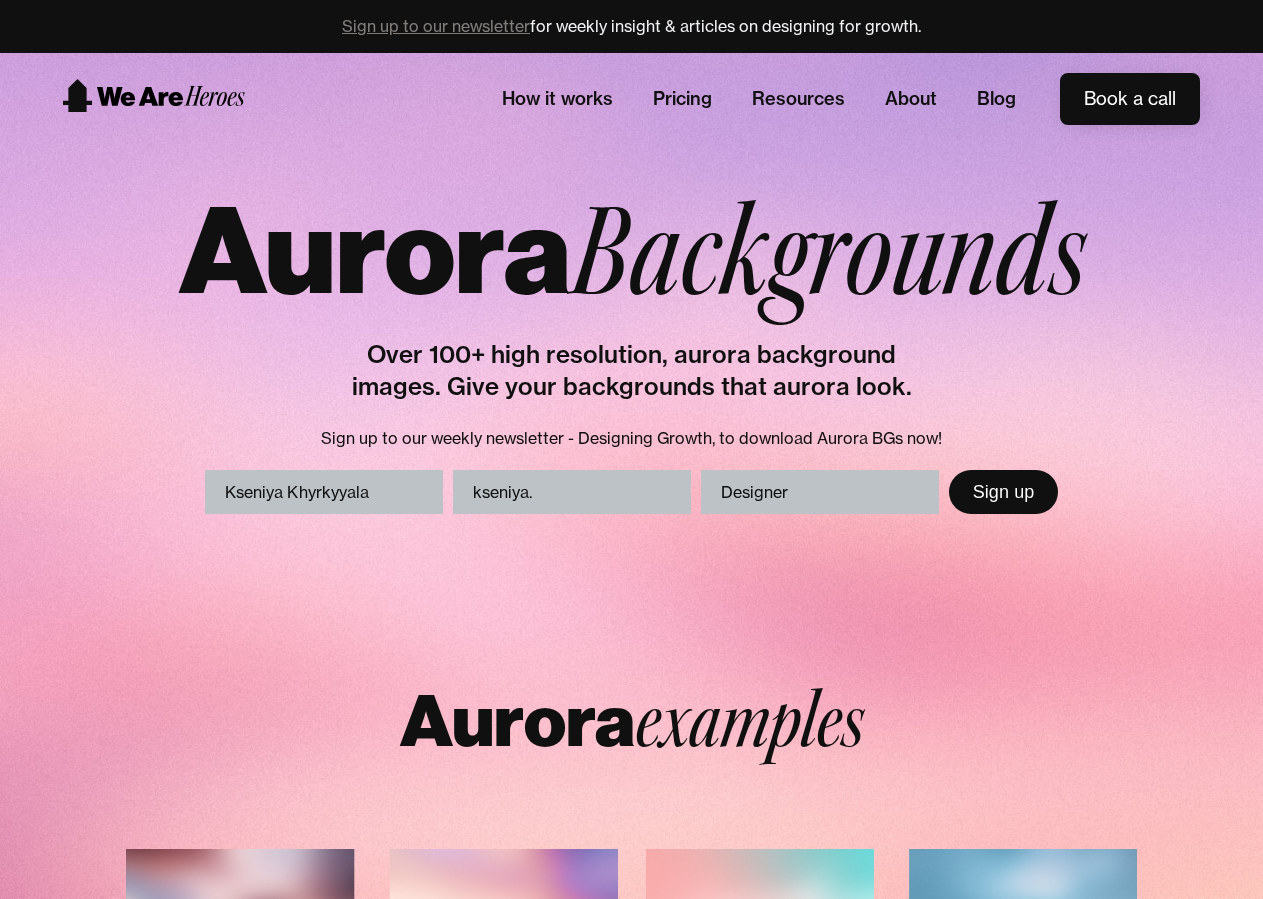 click on "kseniya." at bounding box center [572, 492] 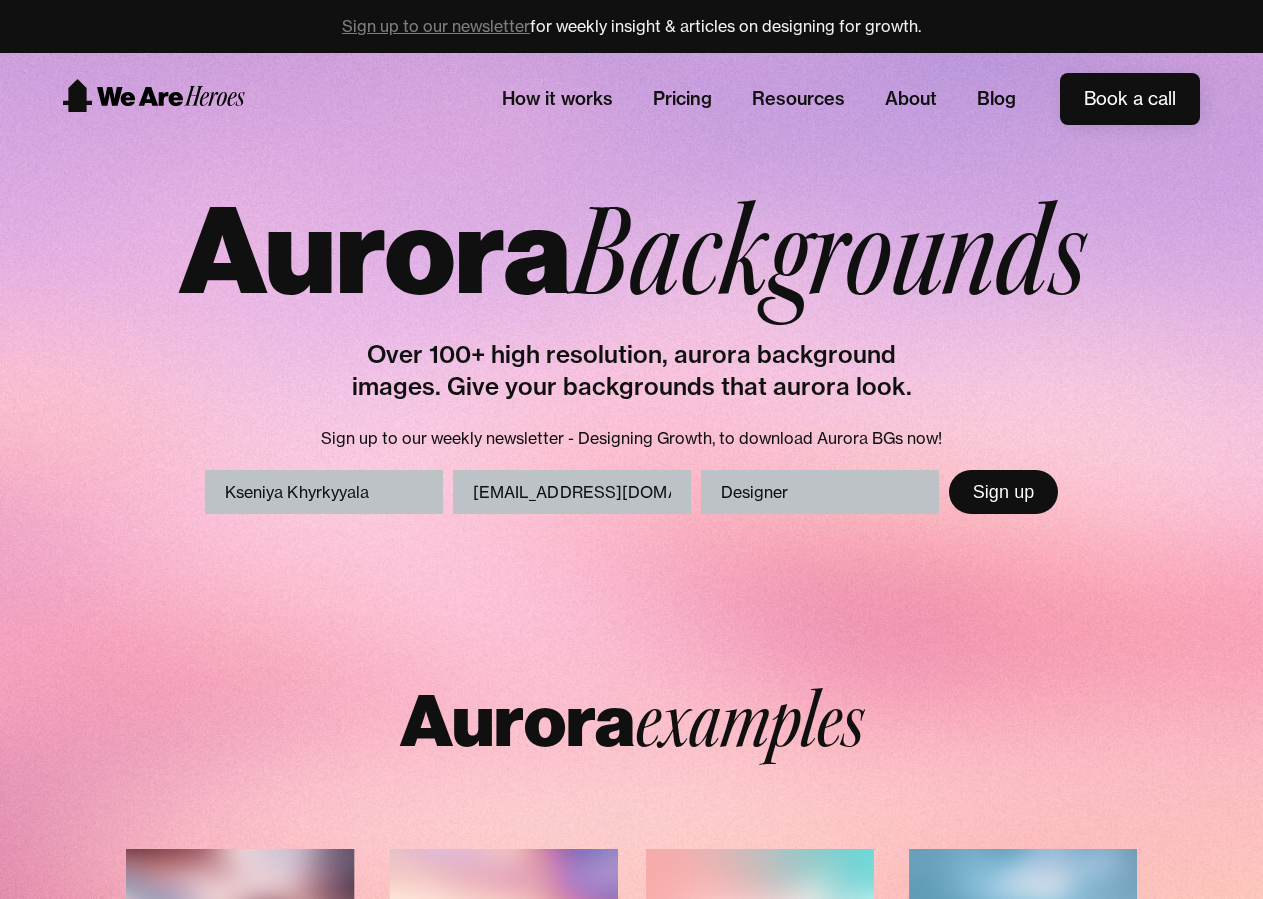 scroll, scrollTop: 0, scrollLeft: 12, axis: horizontal 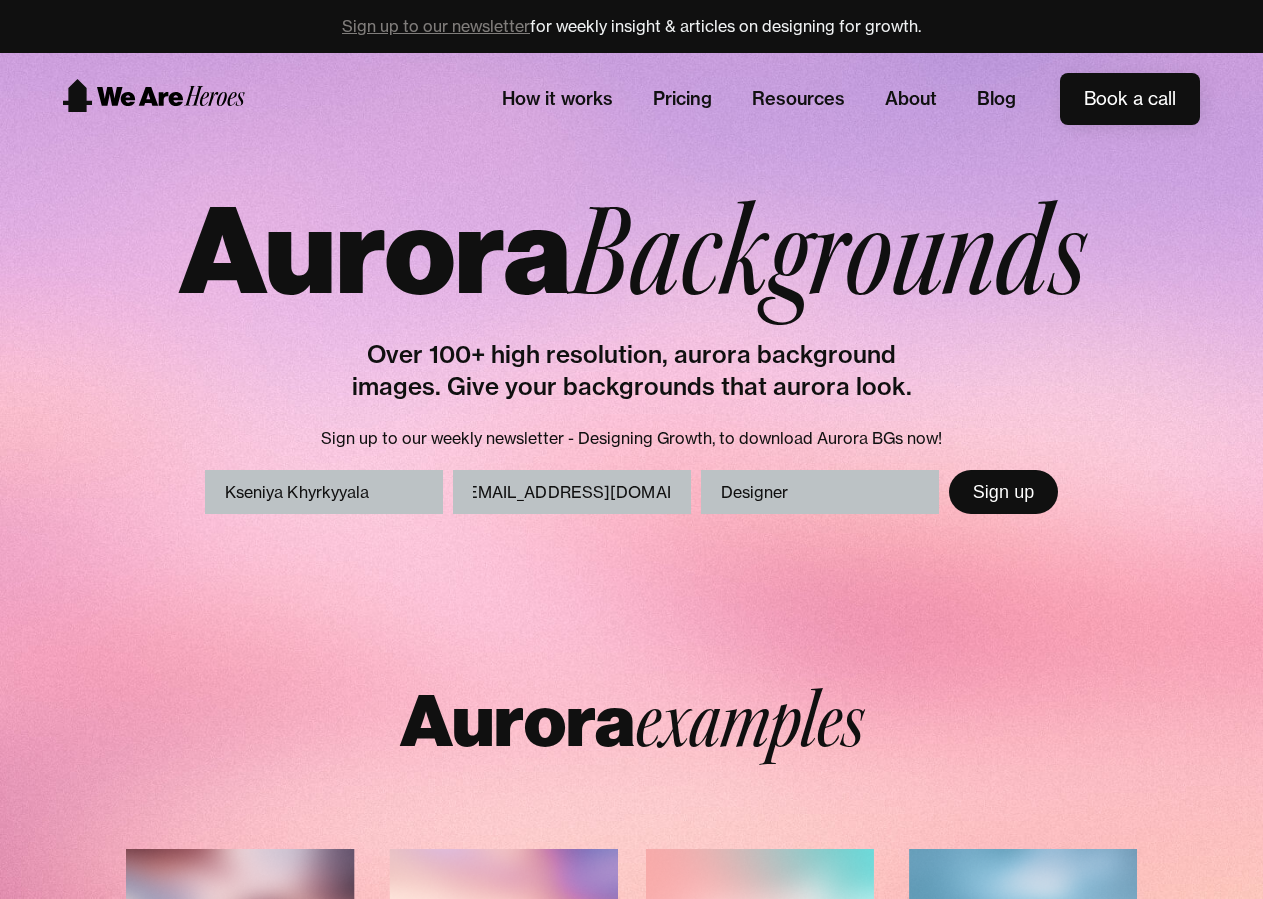 paste 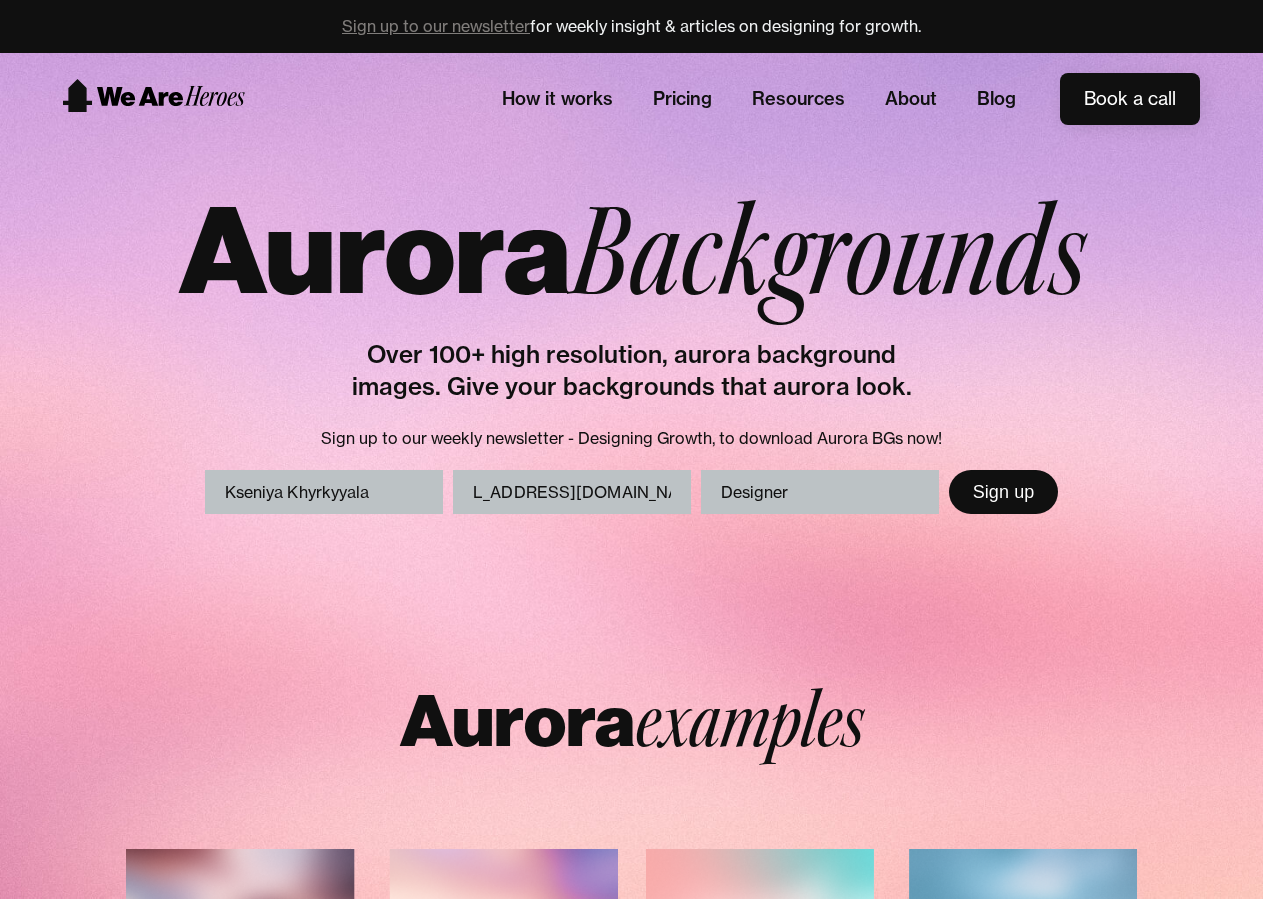 type on "kseniya.hyrkyyala@gmail.com" 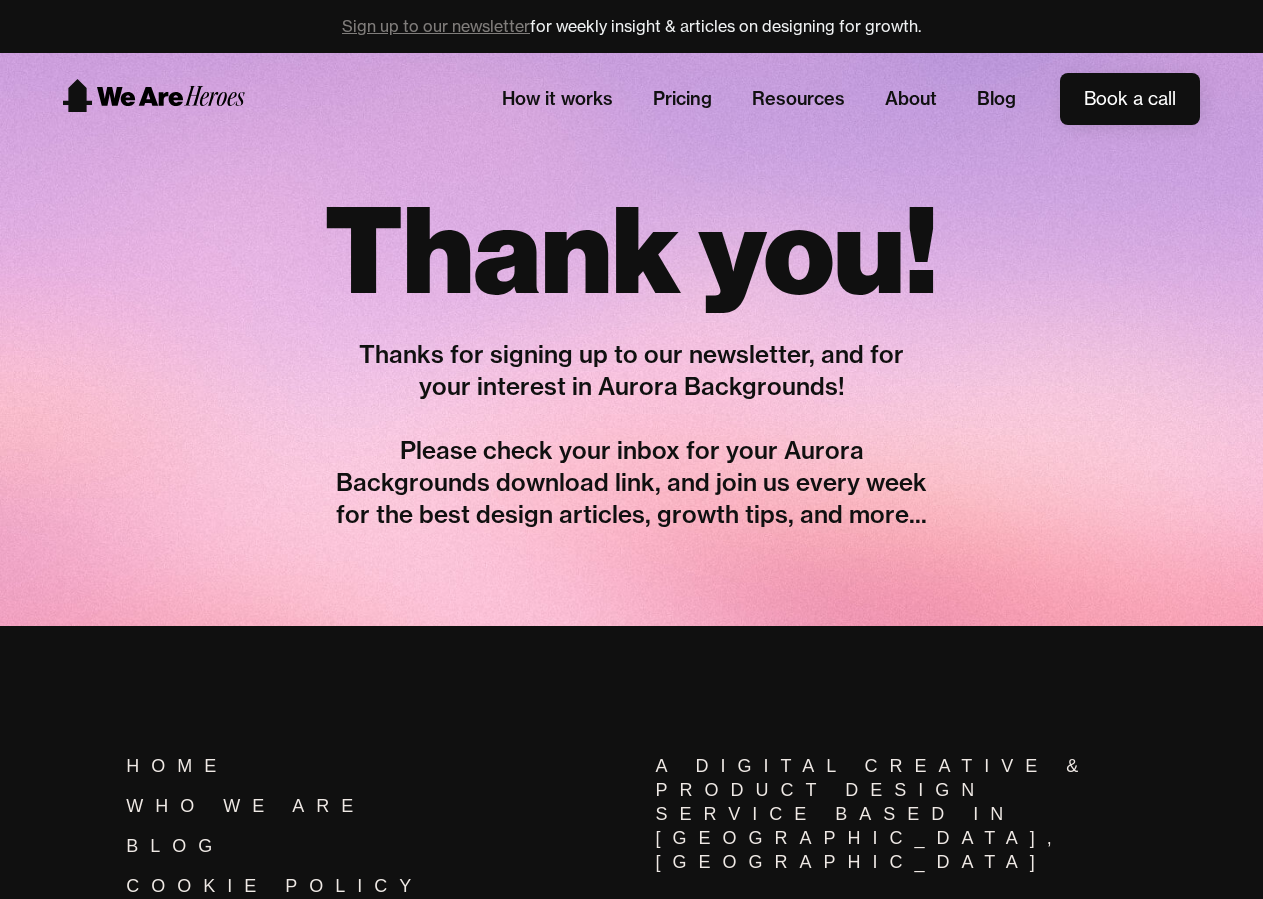 scroll, scrollTop: 0, scrollLeft: 0, axis: both 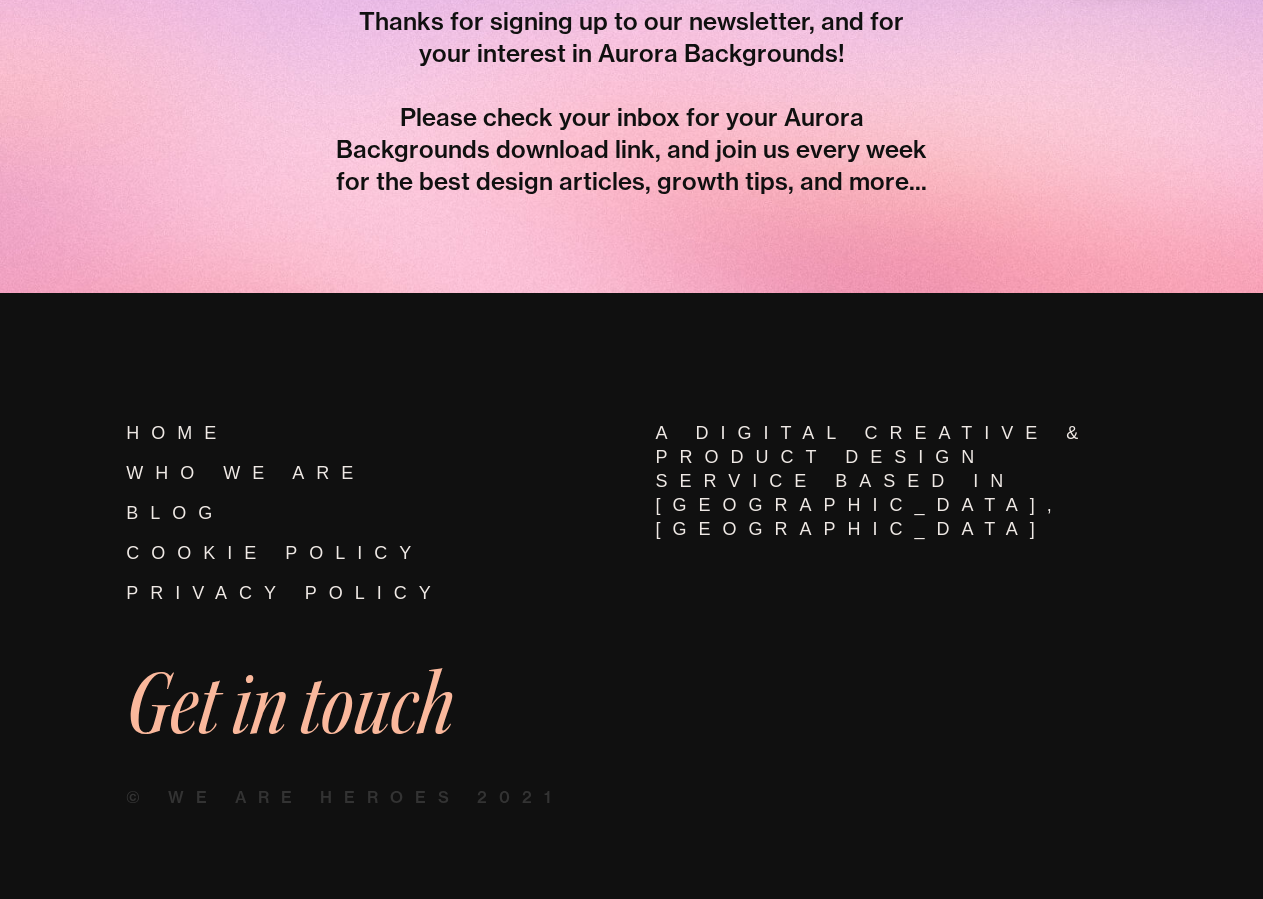 click on "Get in touch" at bounding box center (289, 704) 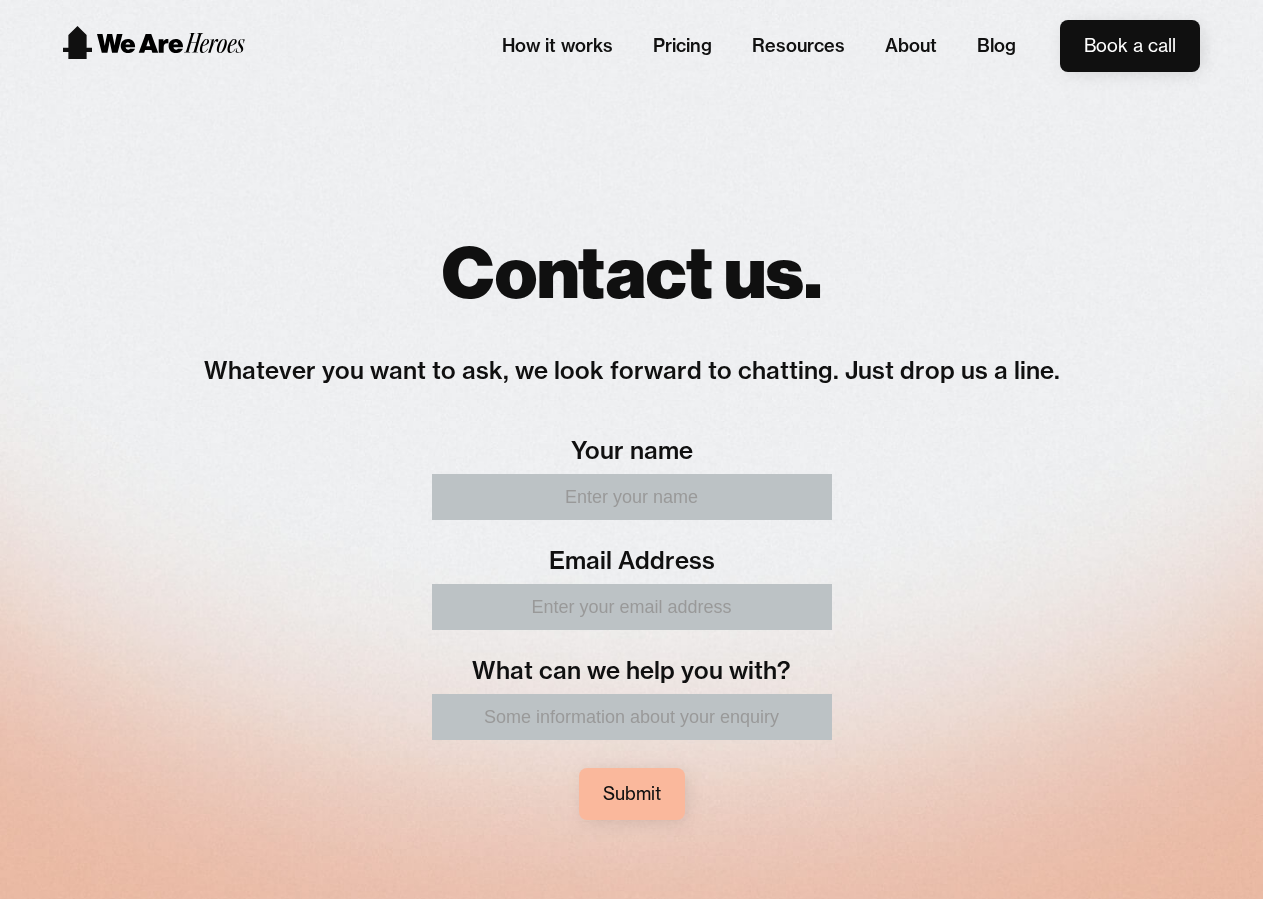 scroll, scrollTop: 0, scrollLeft: 0, axis: both 